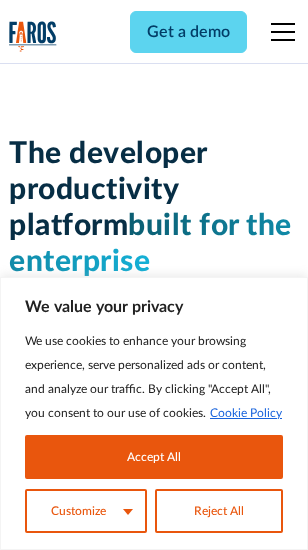 scroll, scrollTop: 0, scrollLeft: 0, axis: both 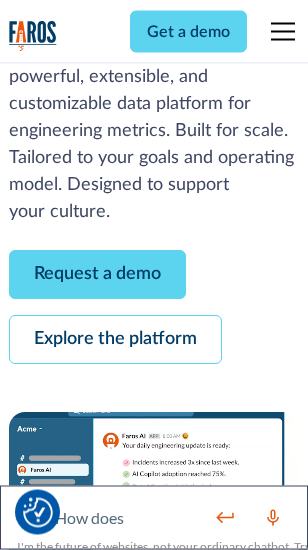 click on "Request a demo" at bounding box center (97, 275) 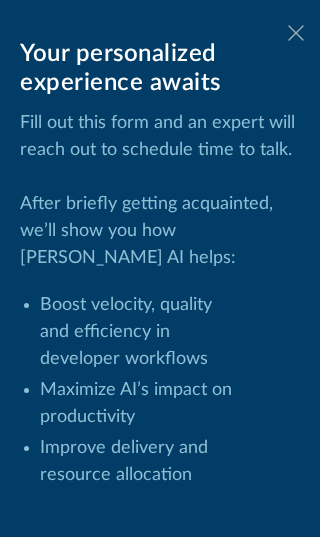click 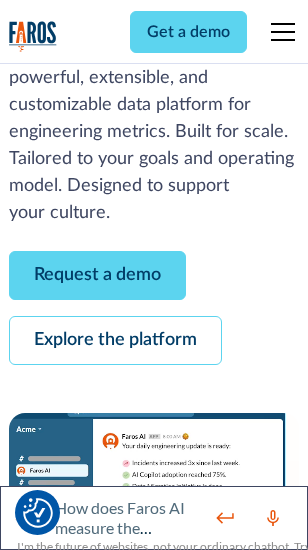 scroll, scrollTop: 366, scrollLeft: 0, axis: vertical 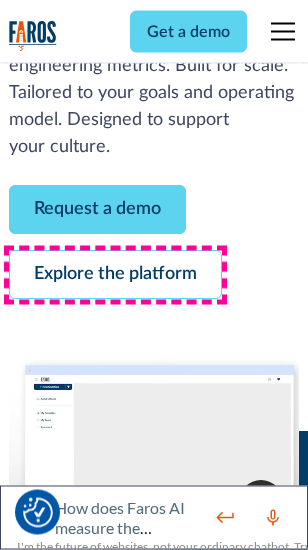 click on "Explore the platform" at bounding box center [115, 275] 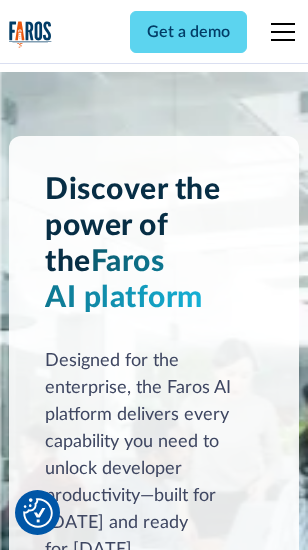 scroll, scrollTop: 15242, scrollLeft: 0, axis: vertical 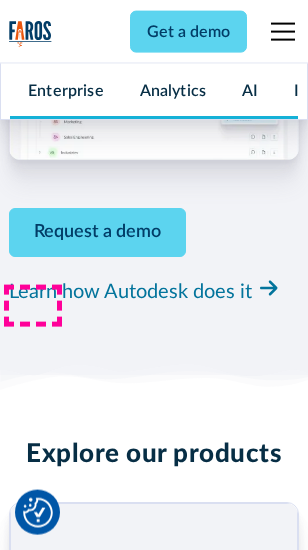 click on "Pricing" at bounding box center (33, 2512) 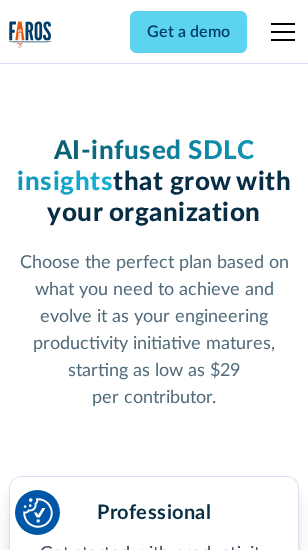 scroll, scrollTop: 3178, scrollLeft: 0, axis: vertical 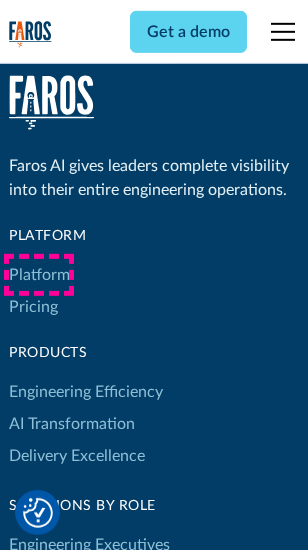 click on "Platform" at bounding box center (39, 275) 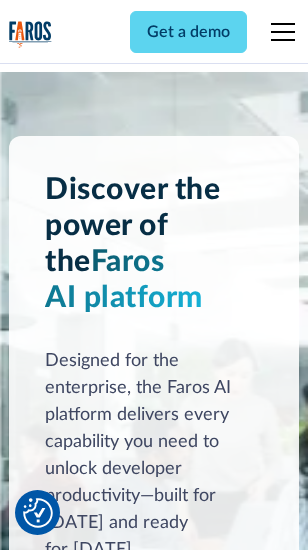 scroll, scrollTop: 15884, scrollLeft: 0, axis: vertical 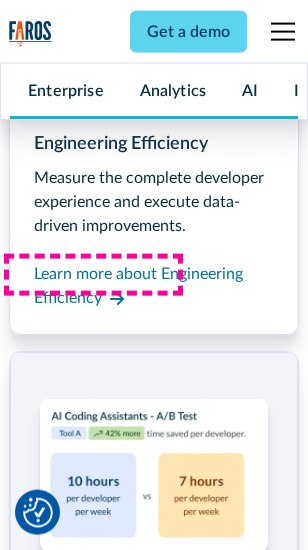 click on "Coding Assistant Impact" at bounding box center (94, 2481) 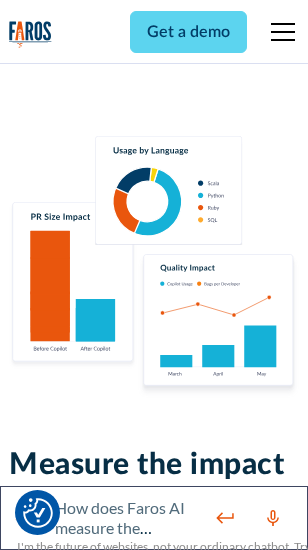 scroll, scrollTop: 12710, scrollLeft: 0, axis: vertical 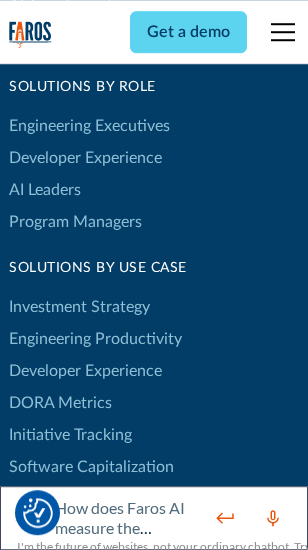 click on "DORA Metrics" at bounding box center [60, 403] 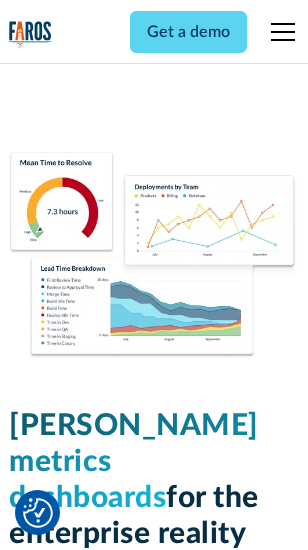 scroll, scrollTop: 9824, scrollLeft: 0, axis: vertical 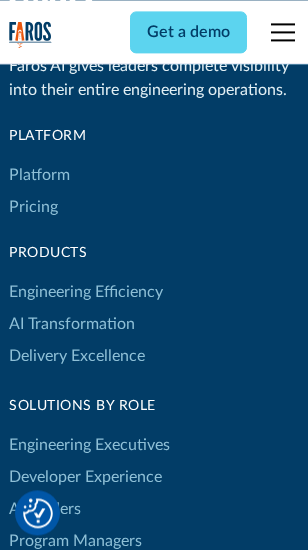 click on "Blog" at bounding box center [24, 939] 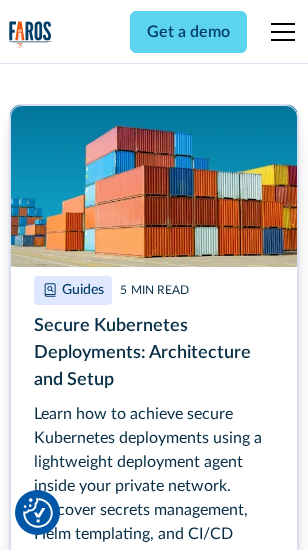 scroll, scrollTop: 8933, scrollLeft: 0, axis: vertical 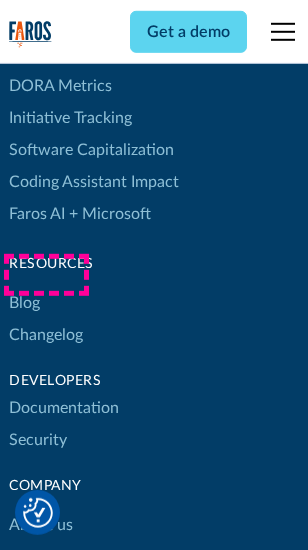 click on "Changelog" at bounding box center (46, 335) 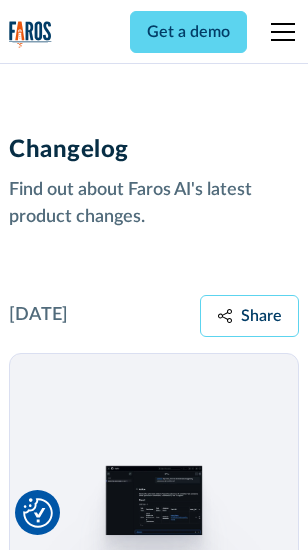 scroll, scrollTop: 24124, scrollLeft: 0, axis: vertical 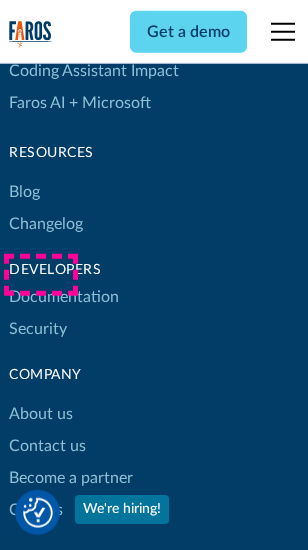 click on "About us" at bounding box center (41, 414) 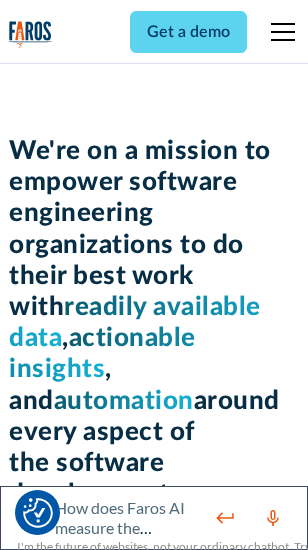 scroll, scrollTop: 6924, scrollLeft: 0, axis: vertical 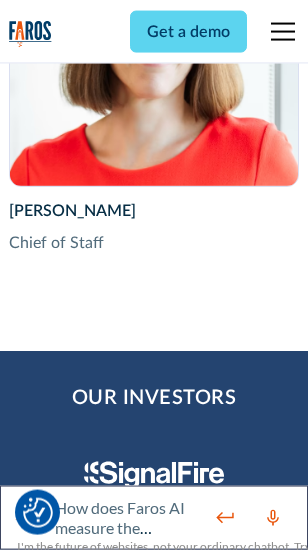 click on "Contact us" at bounding box center [47, 2782] 